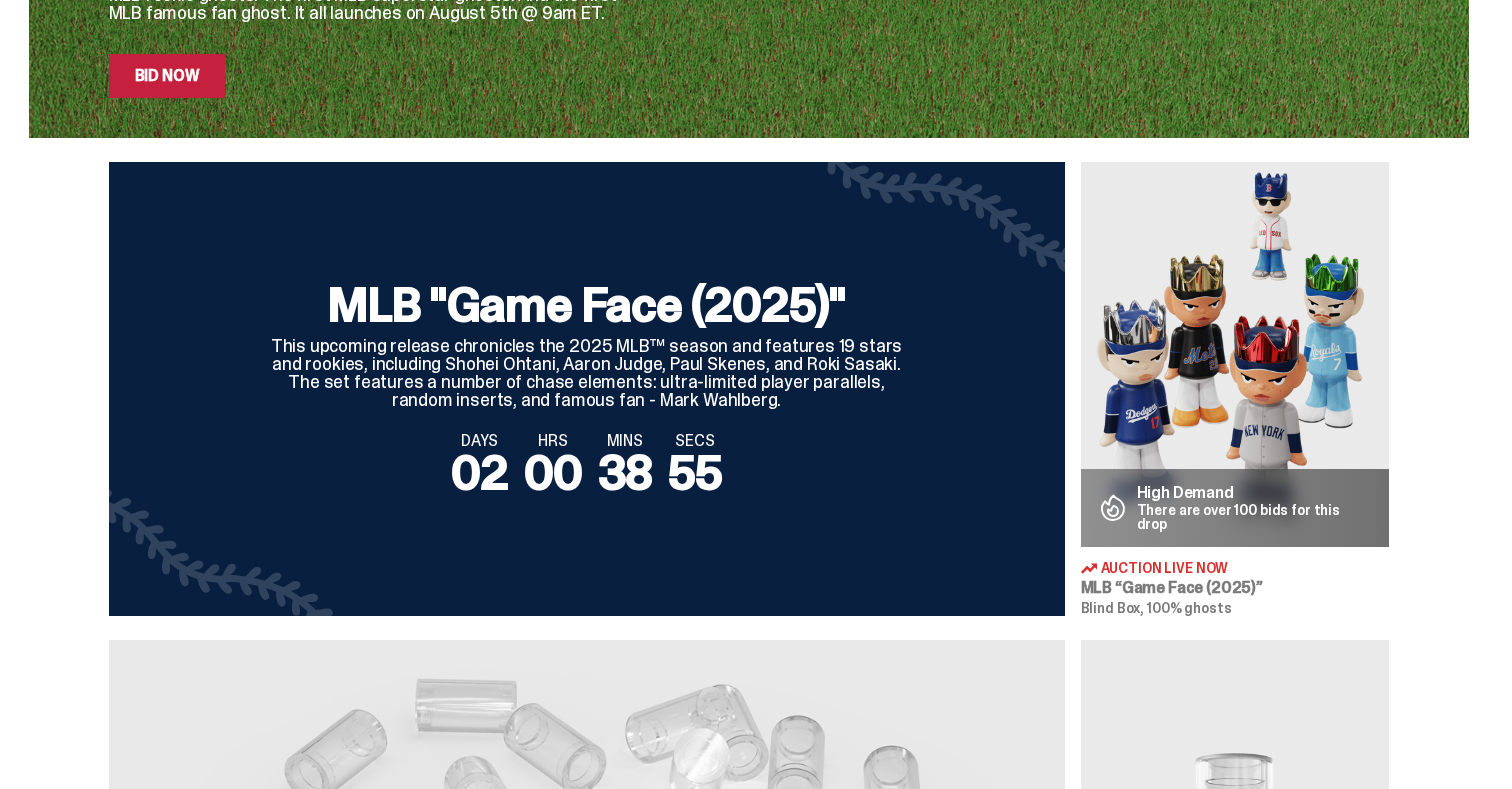 scroll, scrollTop: 0, scrollLeft: 0, axis: both 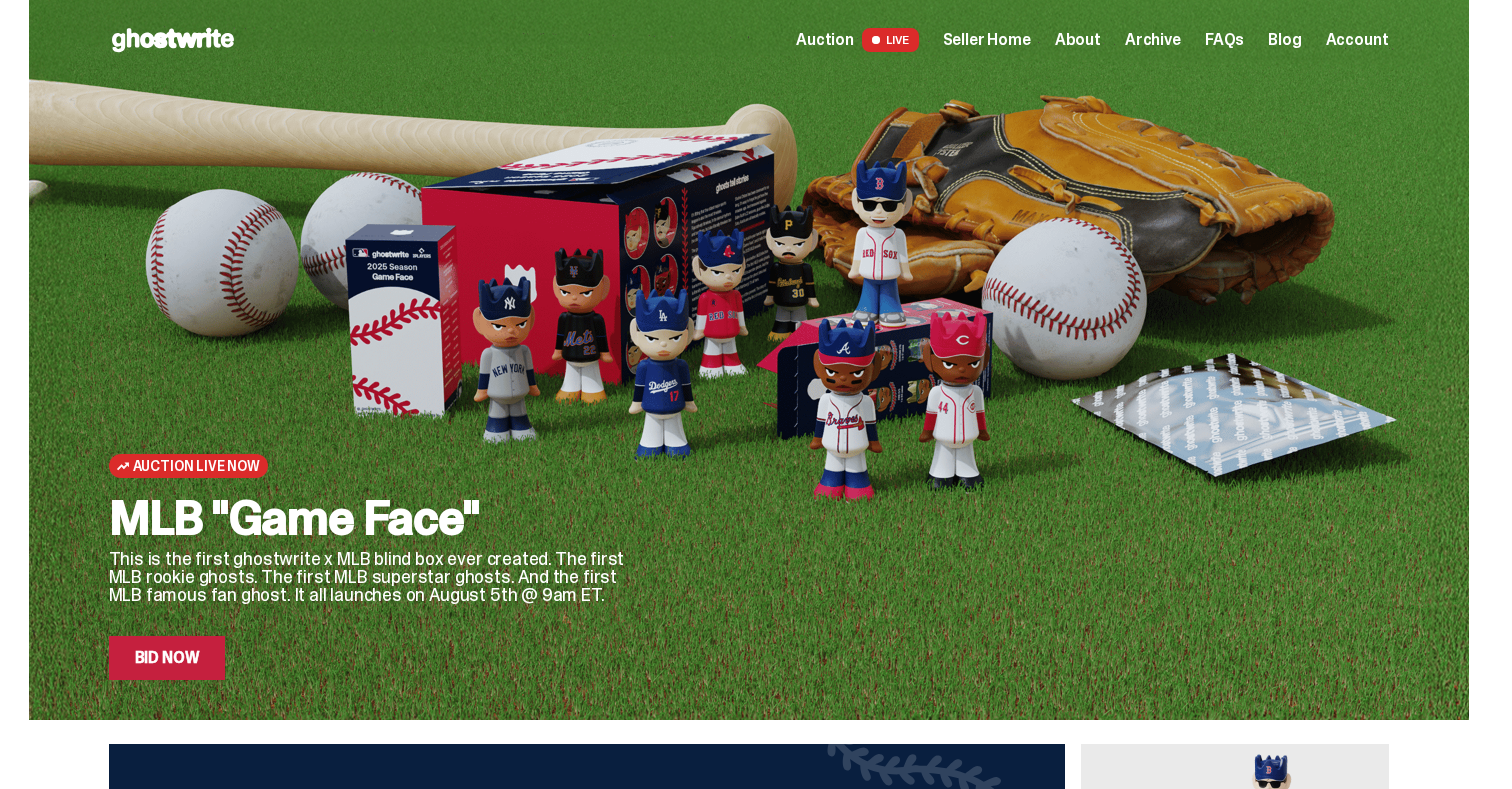 click on "Seller Home" at bounding box center [987, 40] 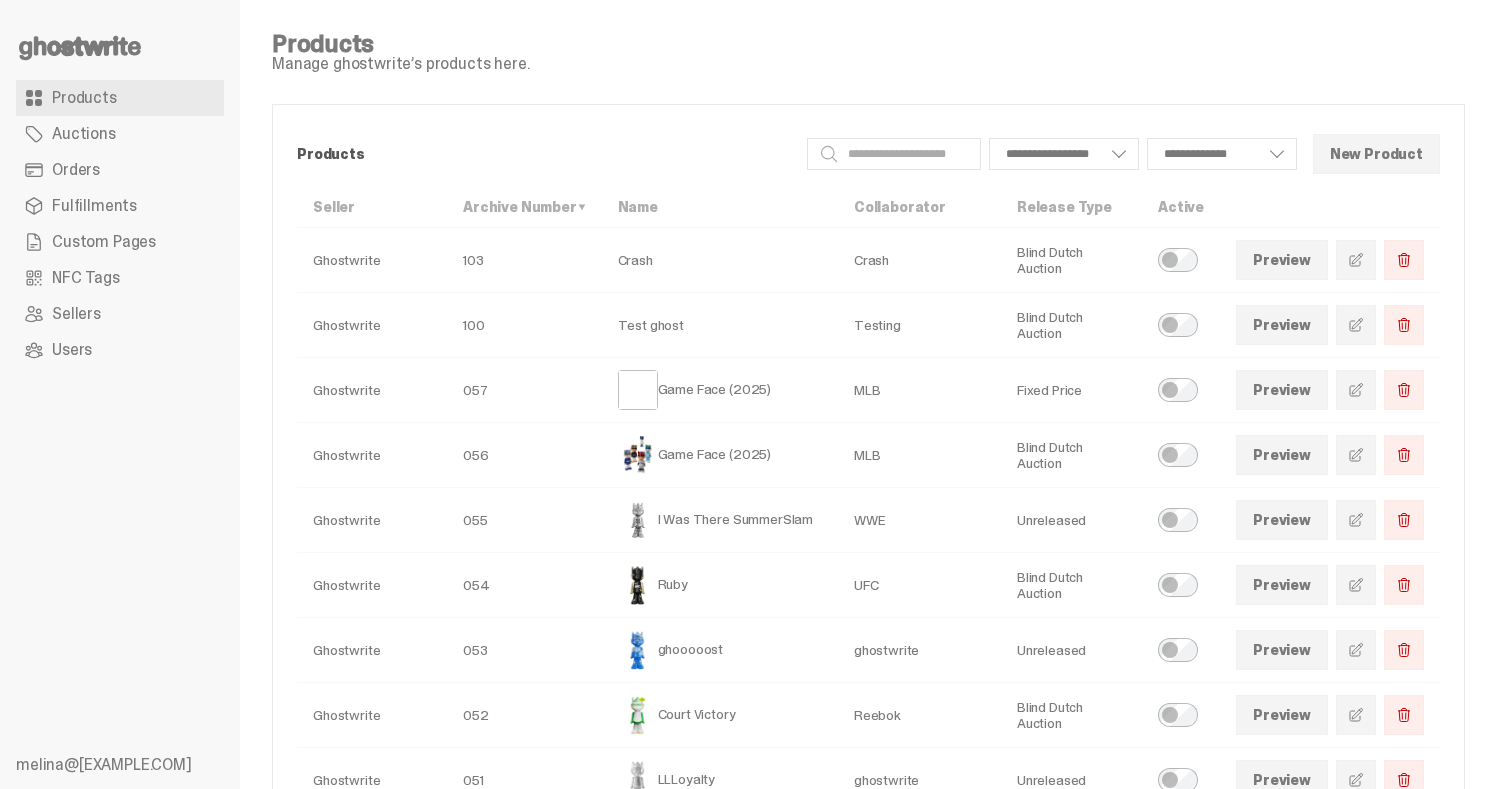 scroll, scrollTop: 0, scrollLeft: 0, axis: both 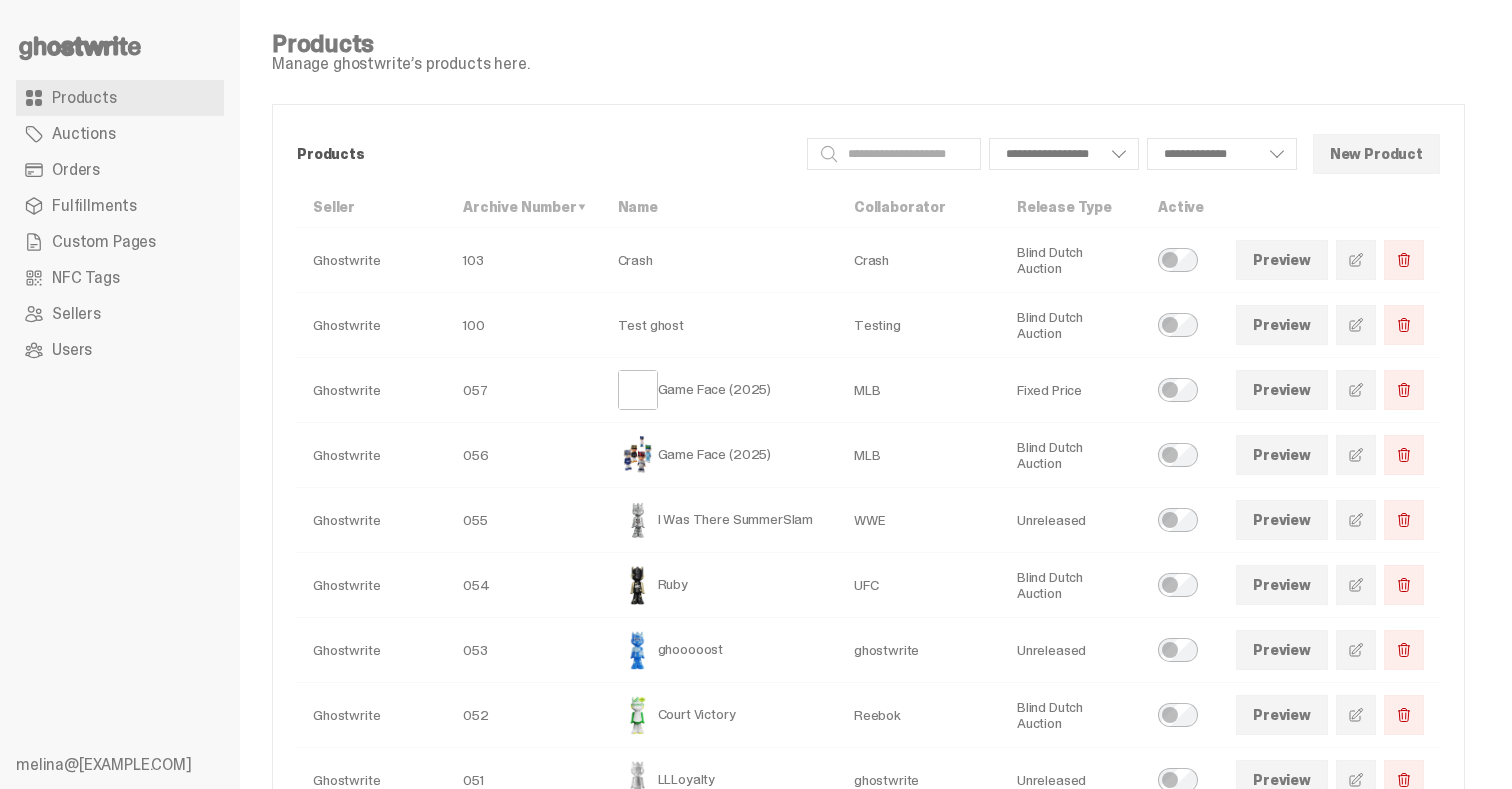select 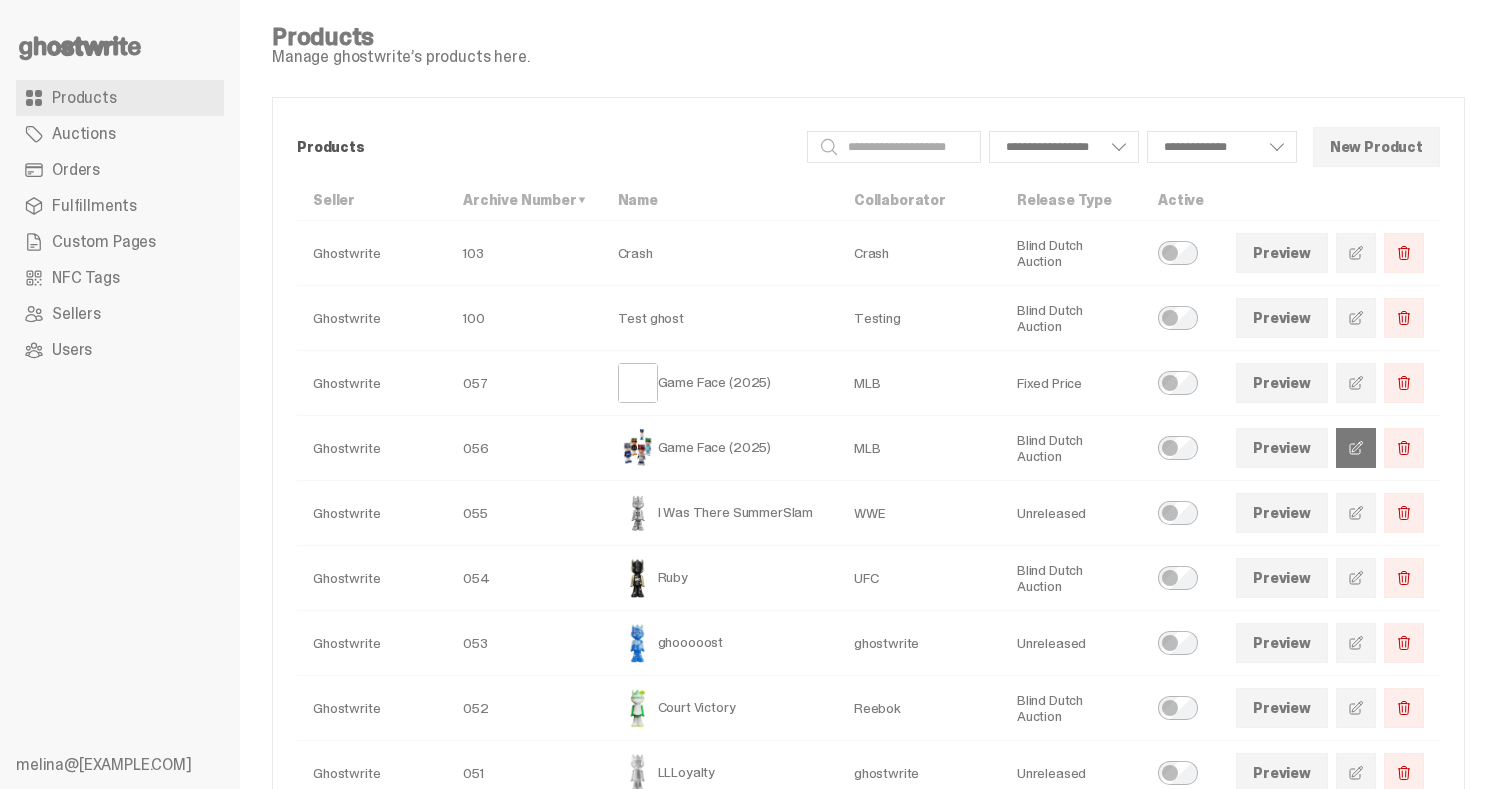 click at bounding box center (1356, 448) 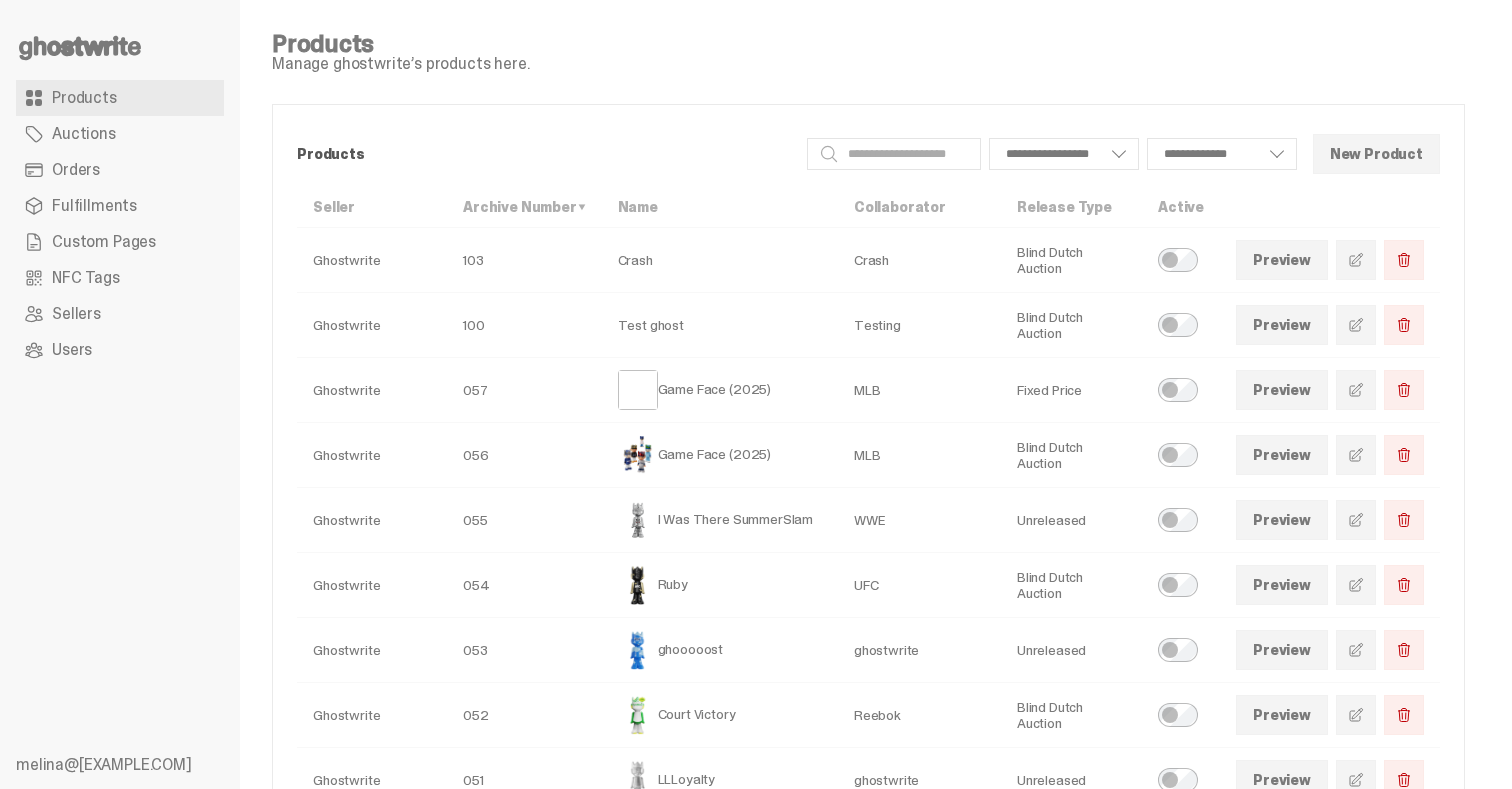 scroll, scrollTop: 7, scrollLeft: 0, axis: vertical 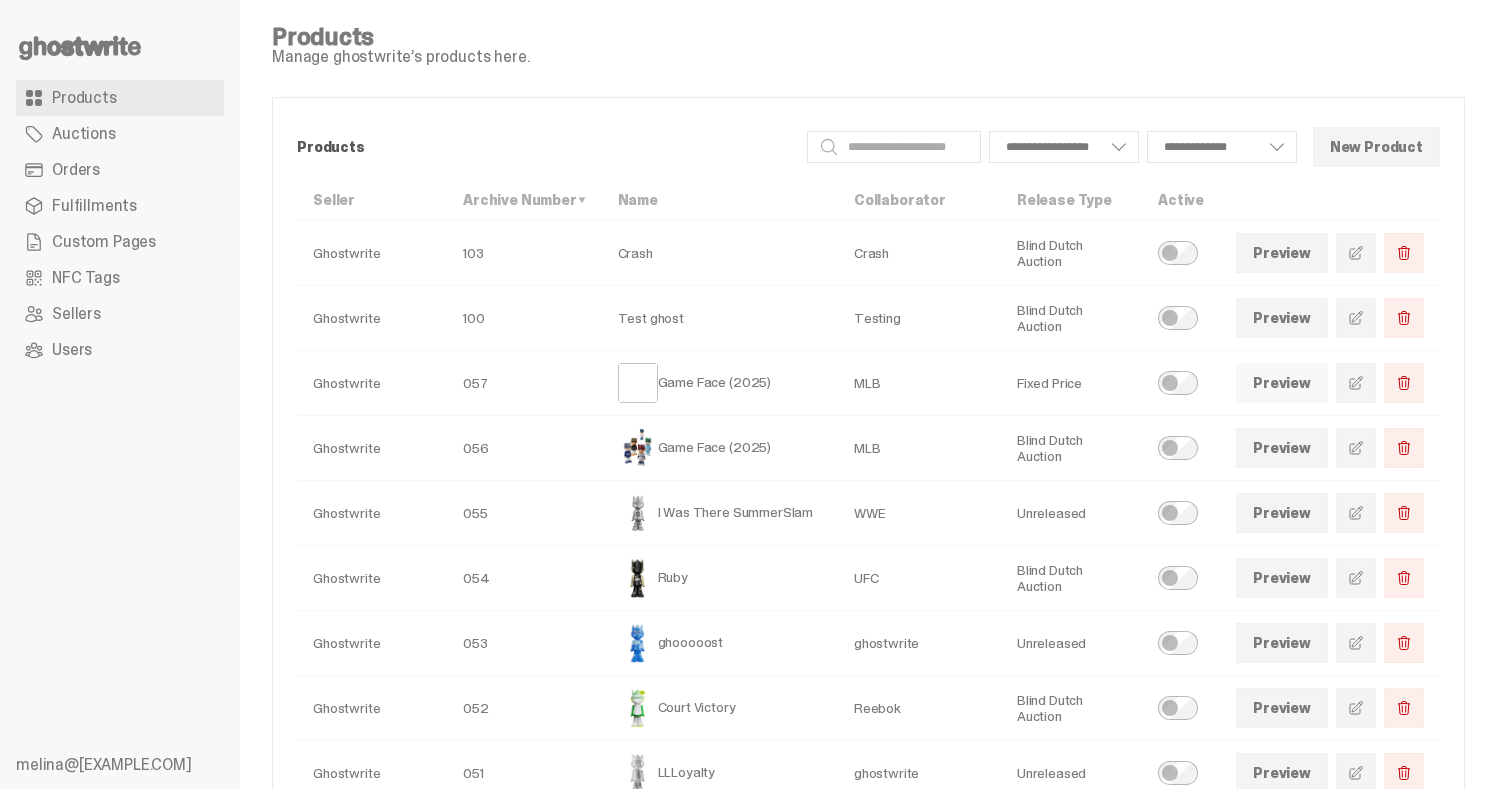 click on "Preview" at bounding box center (1282, 383) 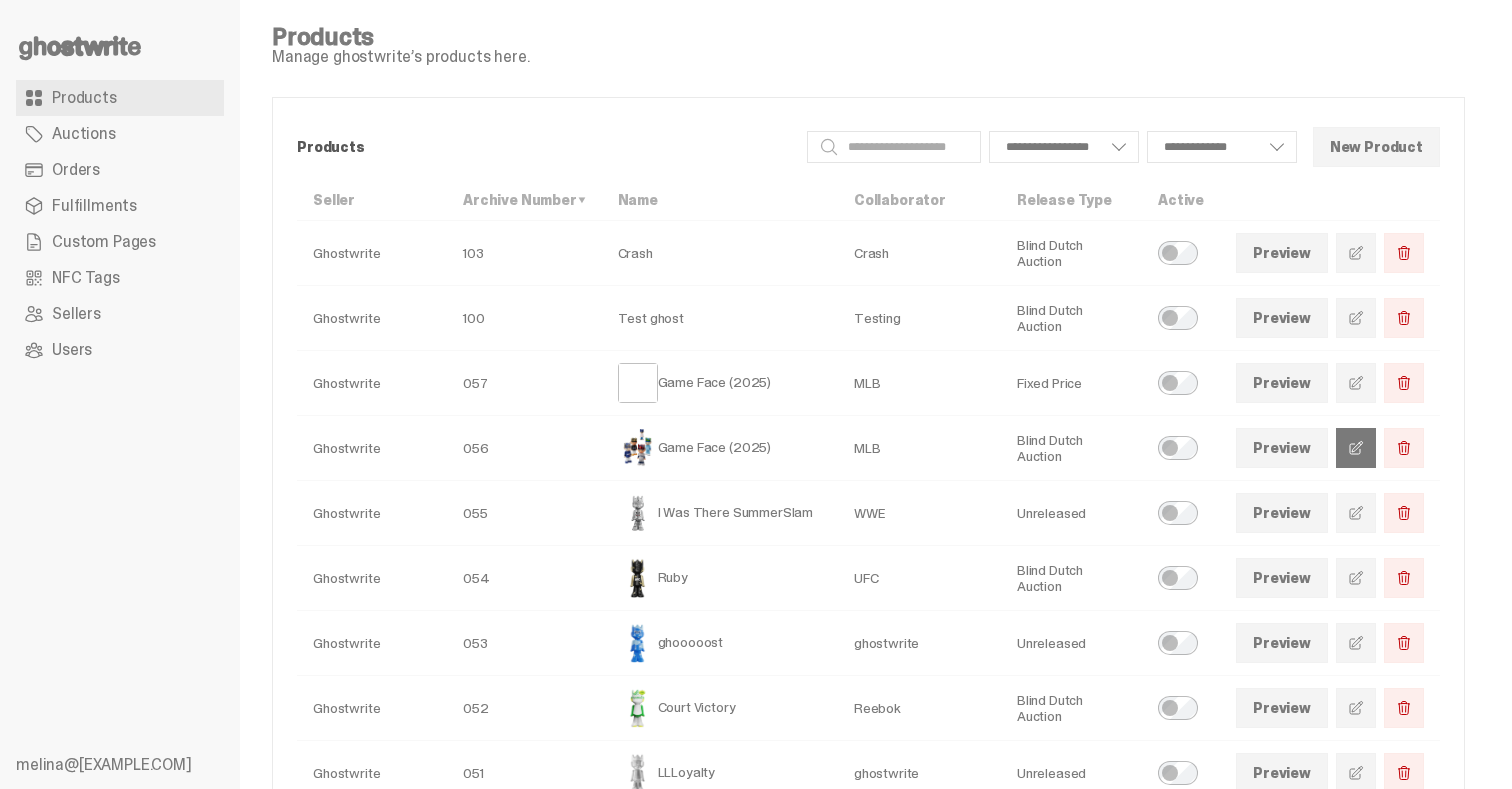 click at bounding box center [1356, 448] 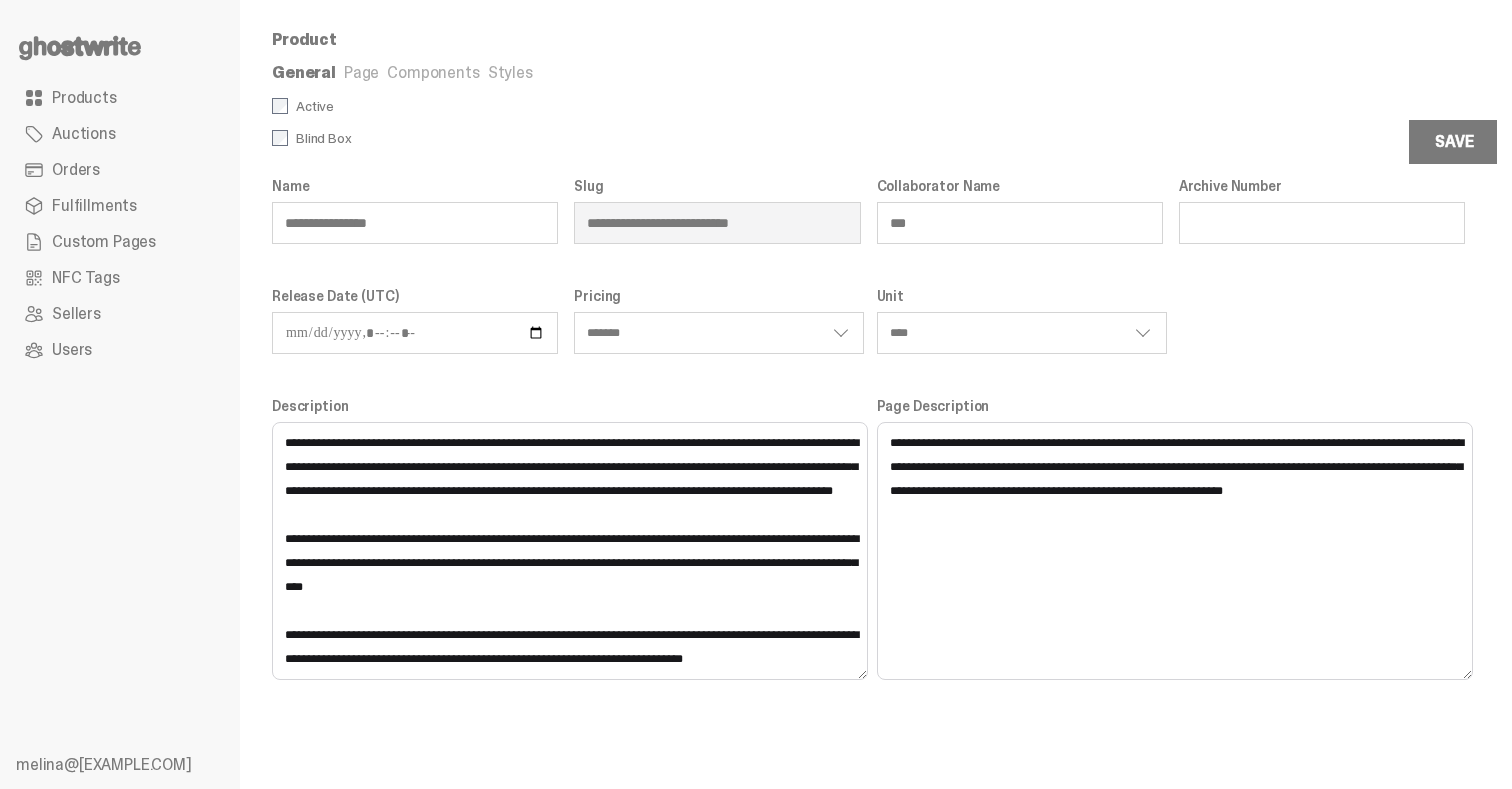 scroll, scrollTop: 0, scrollLeft: 0, axis: both 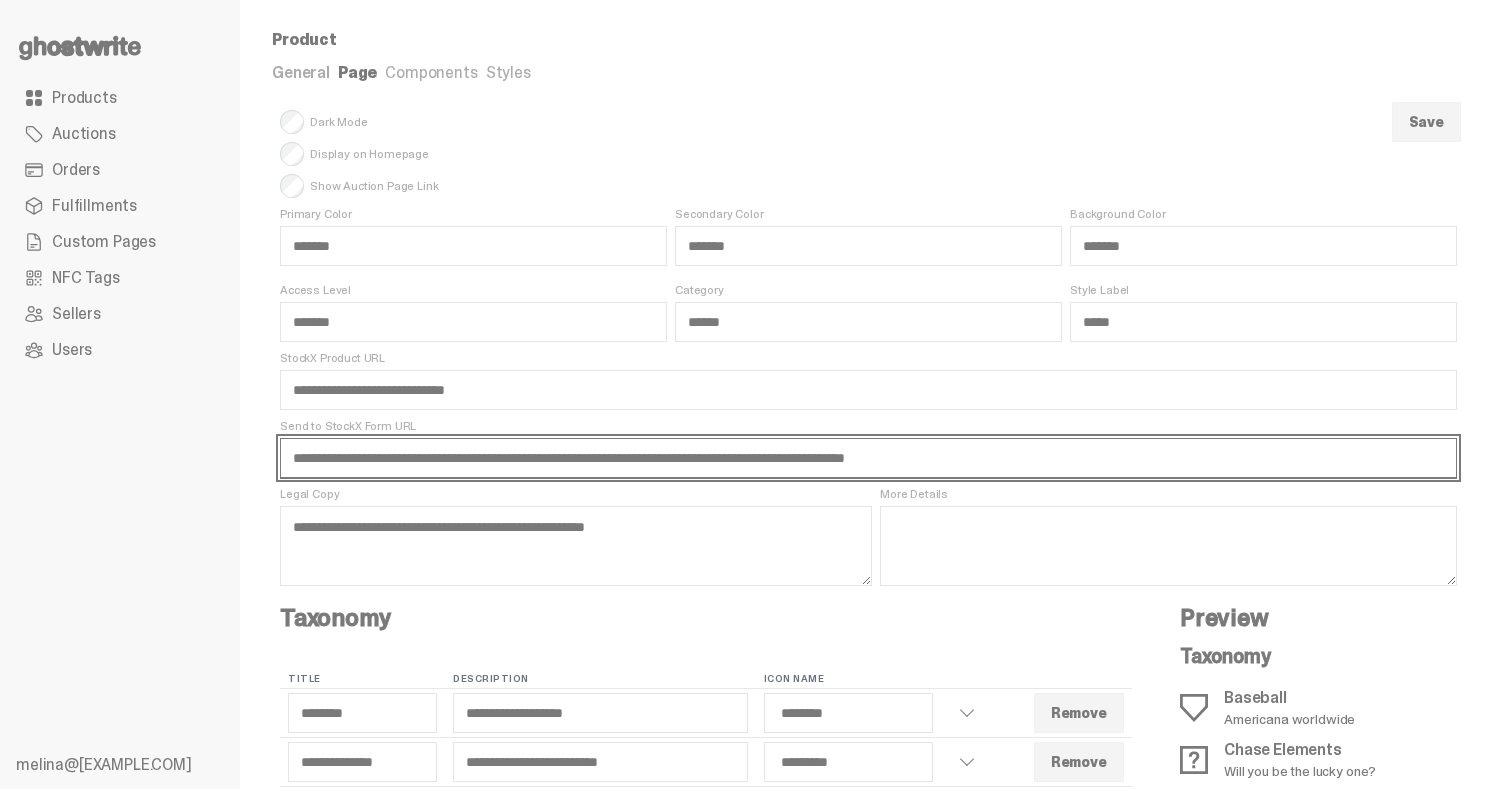 click on "**********" at bounding box center (868, 458) 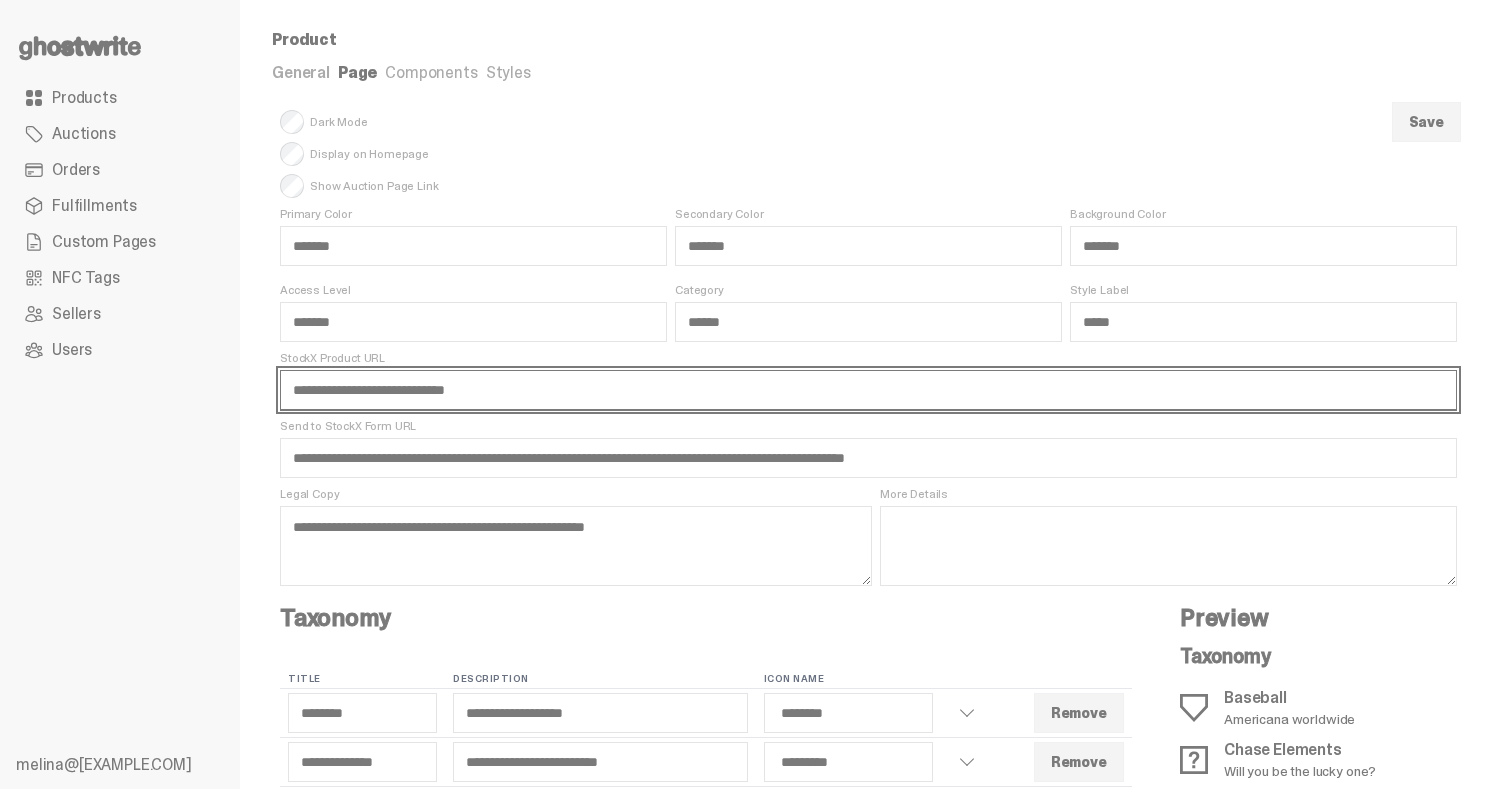 click on "**********" at bounding box center [868, 390] 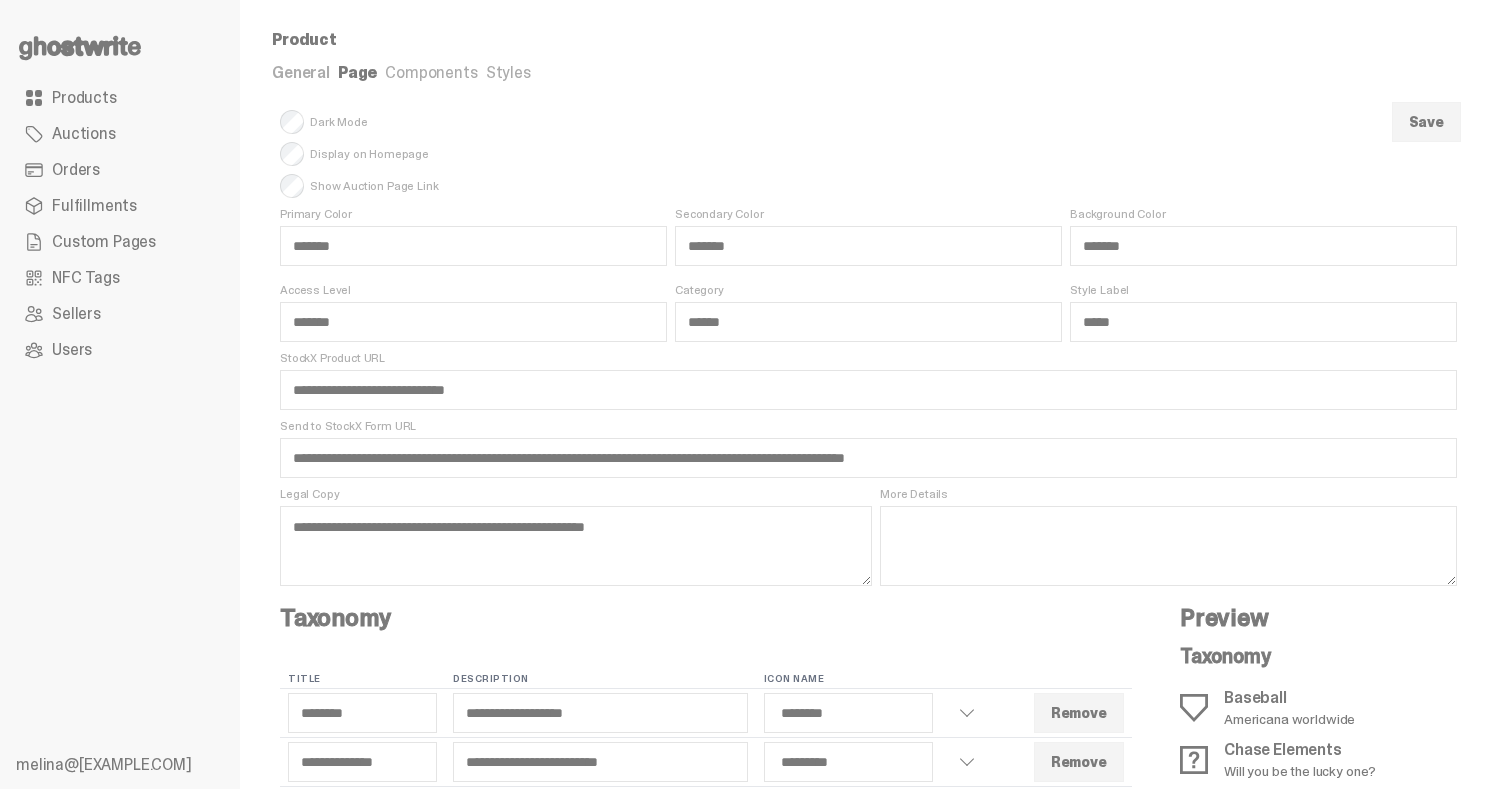 click on "StockX Product URL" at bounding box center [868, 358] 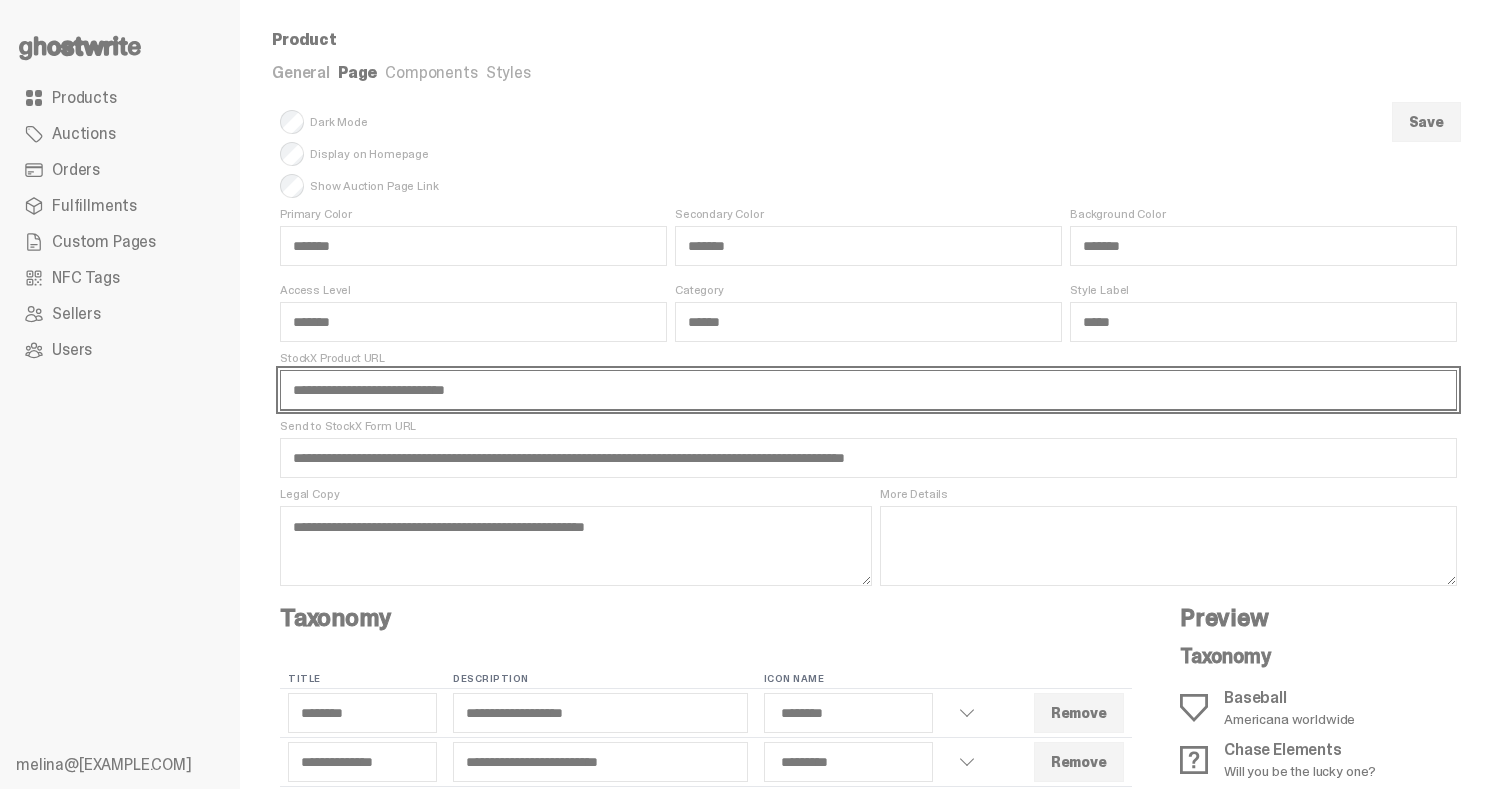 click on "**********" at bounding box center [868, 390] 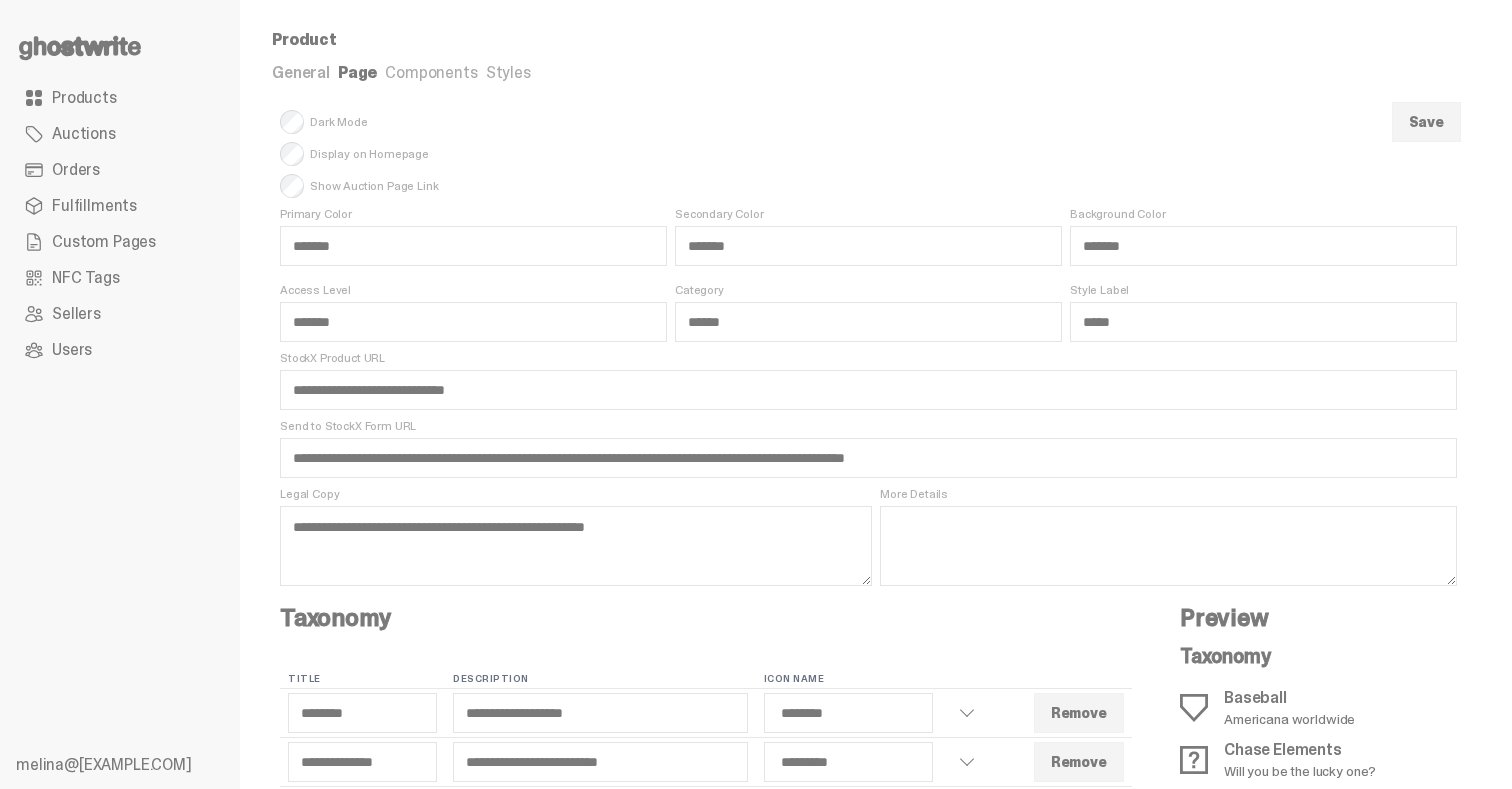 click on "StockX Product URL" at bounding box center [868, 358] 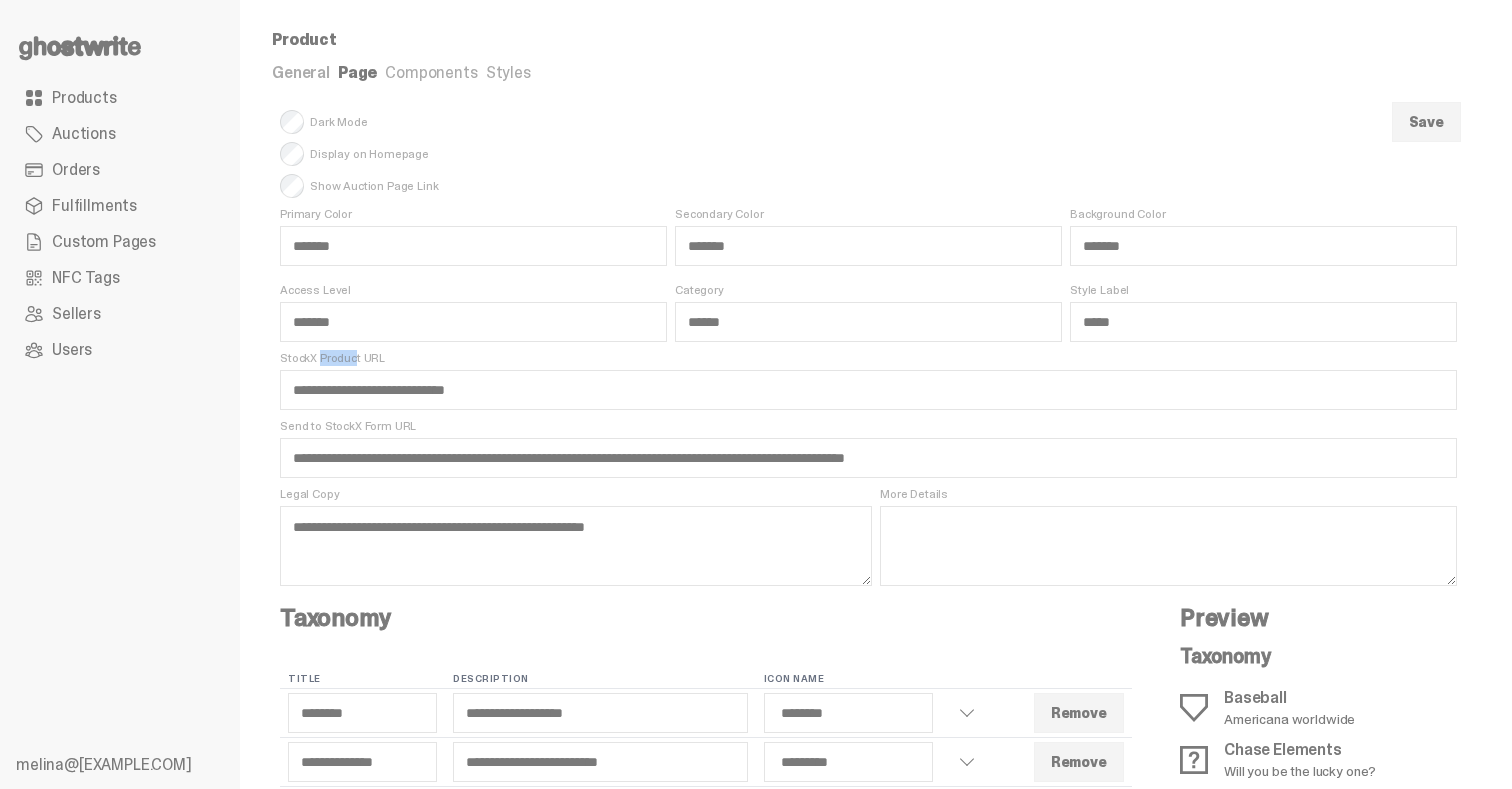 click on "**********" at bounding box center [868, 380] 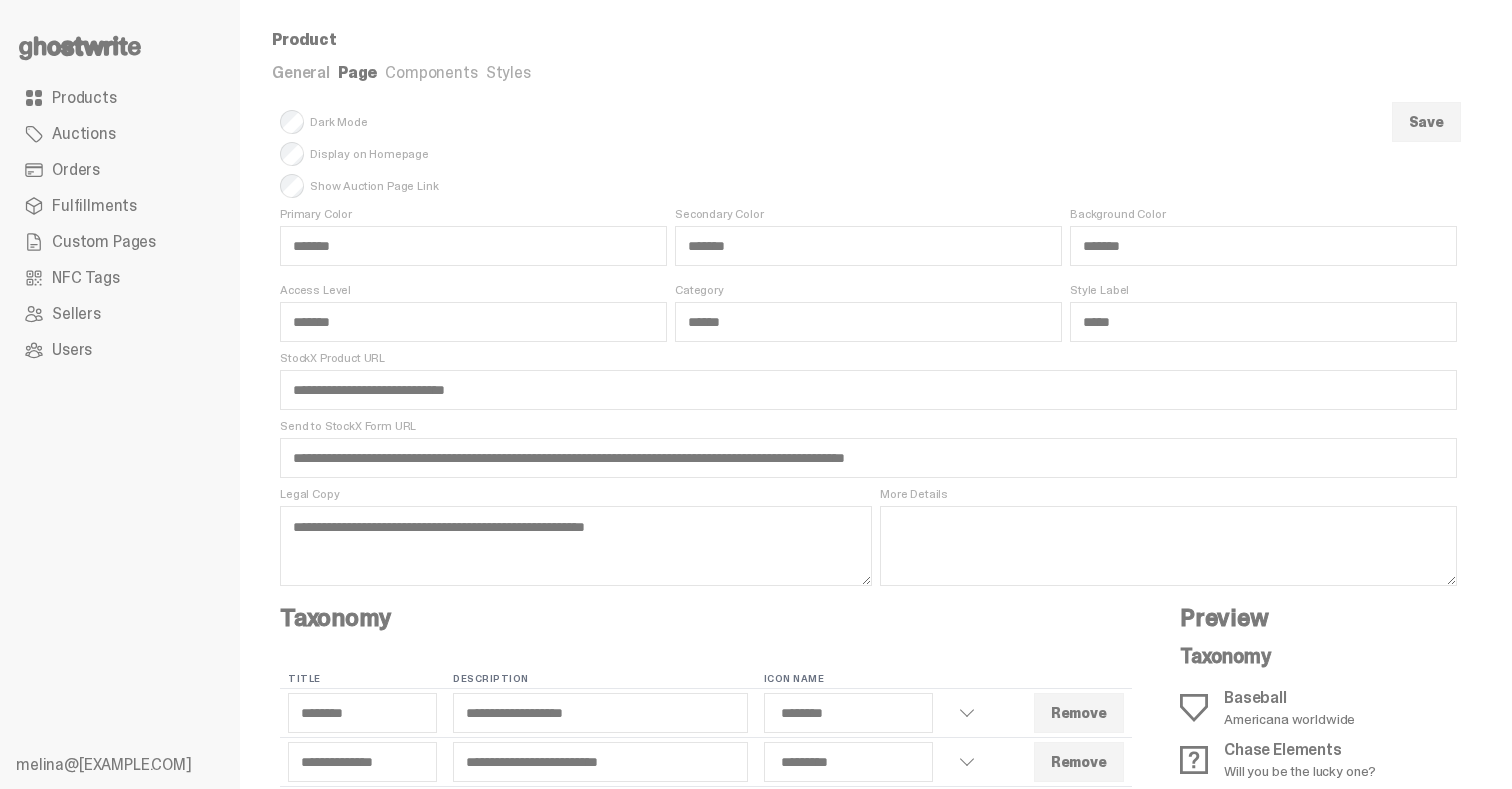 click on "StockX Product URL" at bounding box center [868, 358] 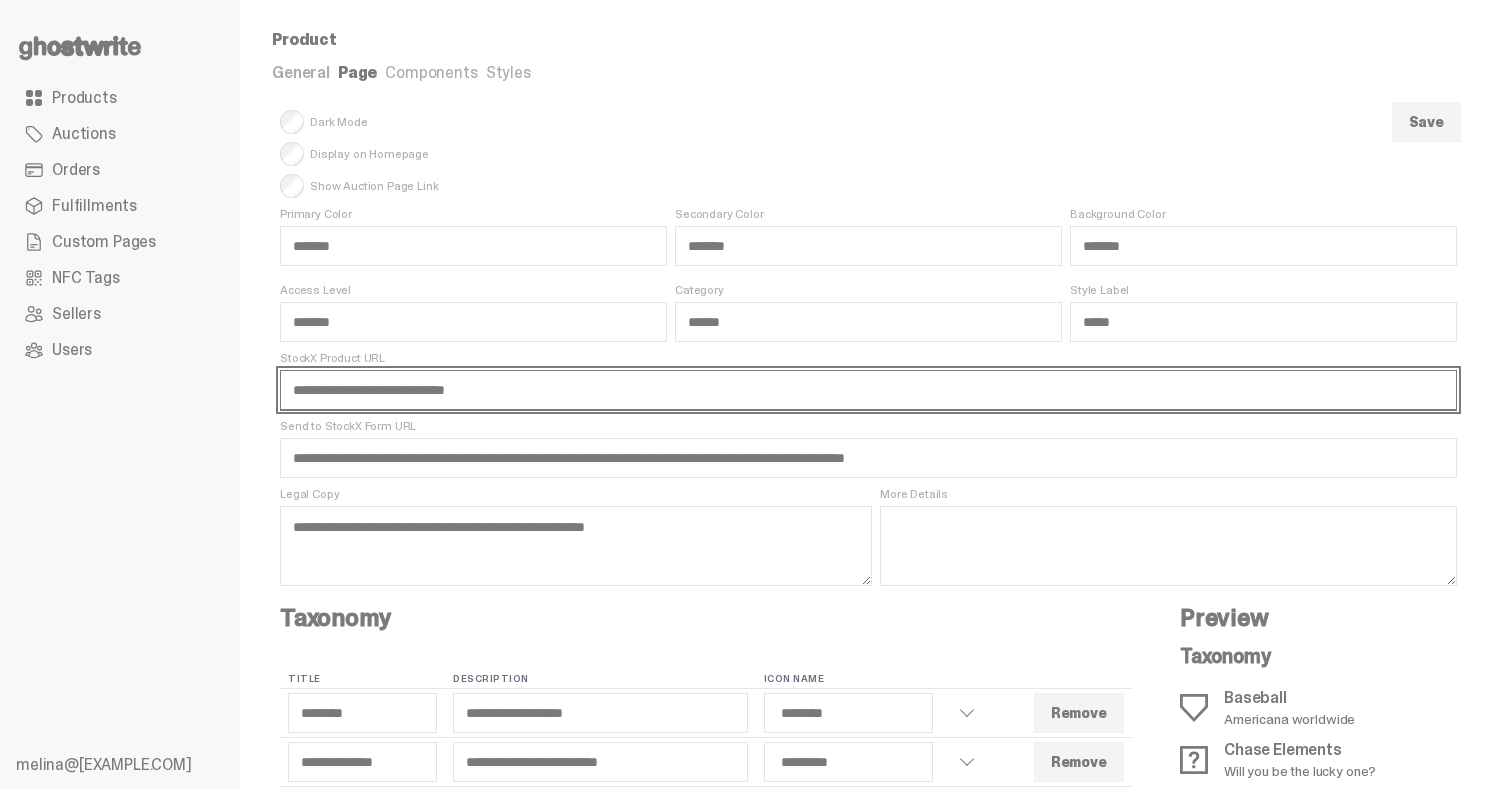 click on "**********" at bounding box center (868, 390) 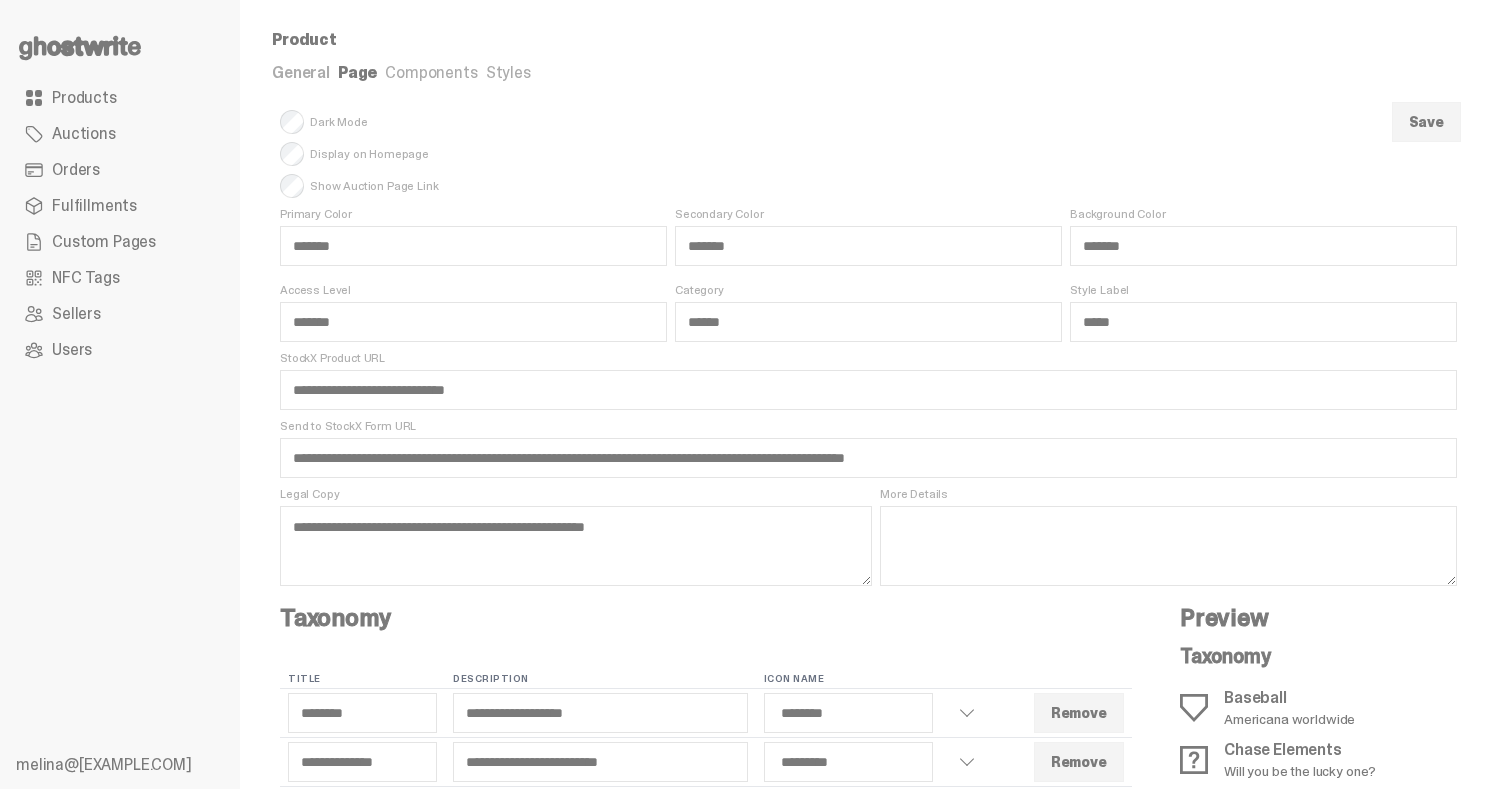 click on "StockX Product URL" at bounding box center (868, 358) 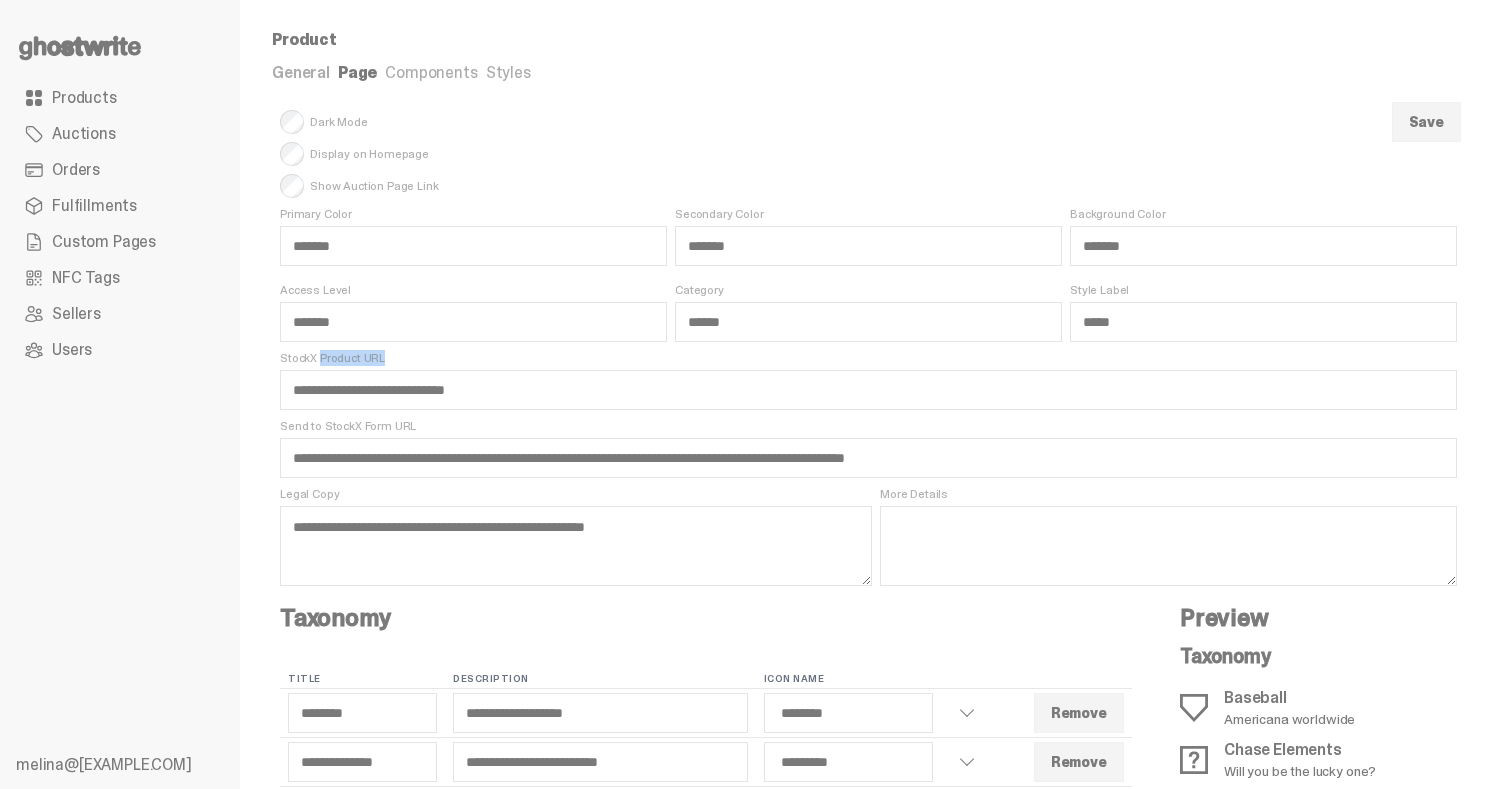 click on "StockX Product URL" at bounding box center [868, 358] 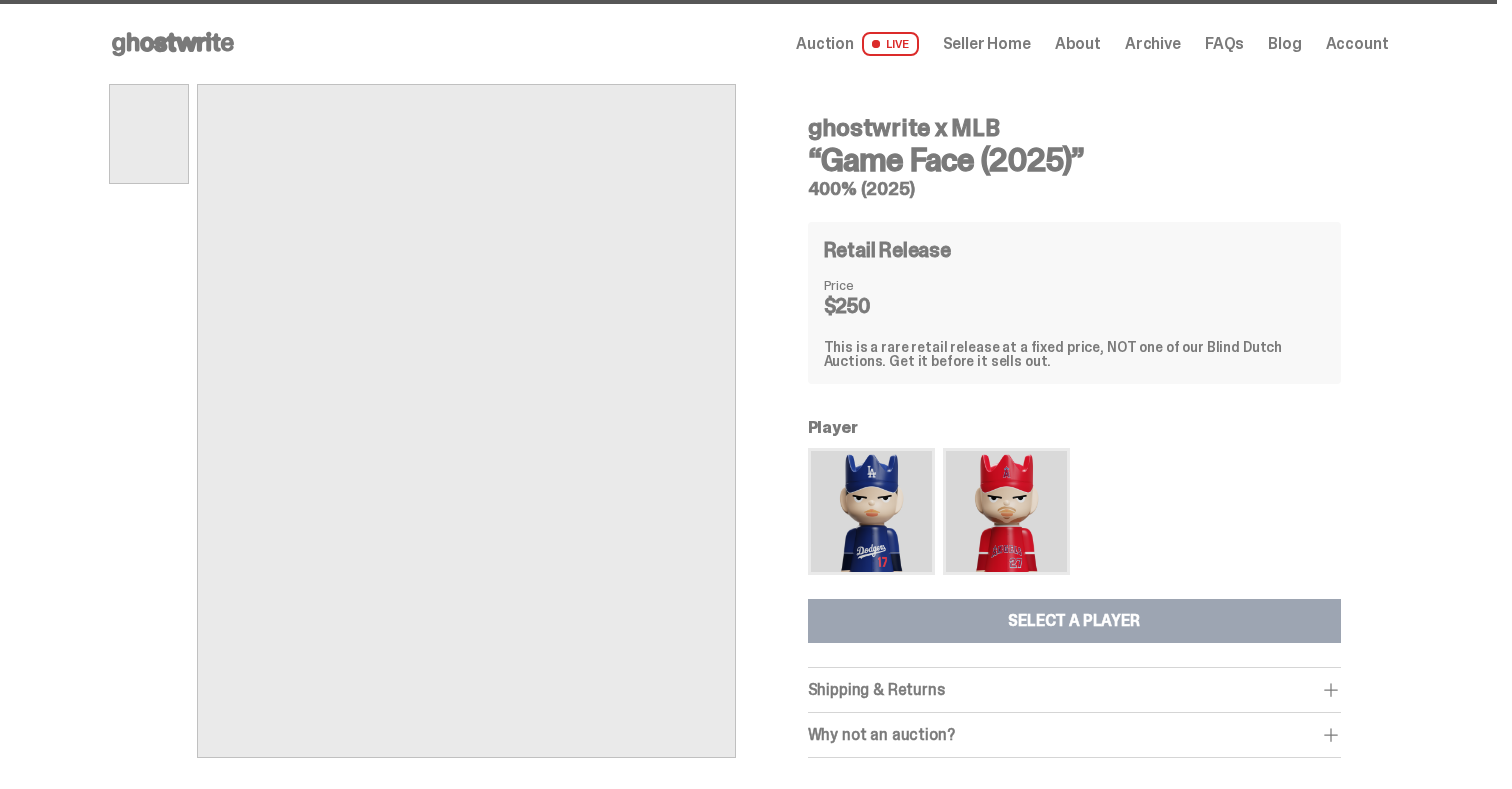 scroll, scrollTop: 0, scrollLeft: 0, axis: both 